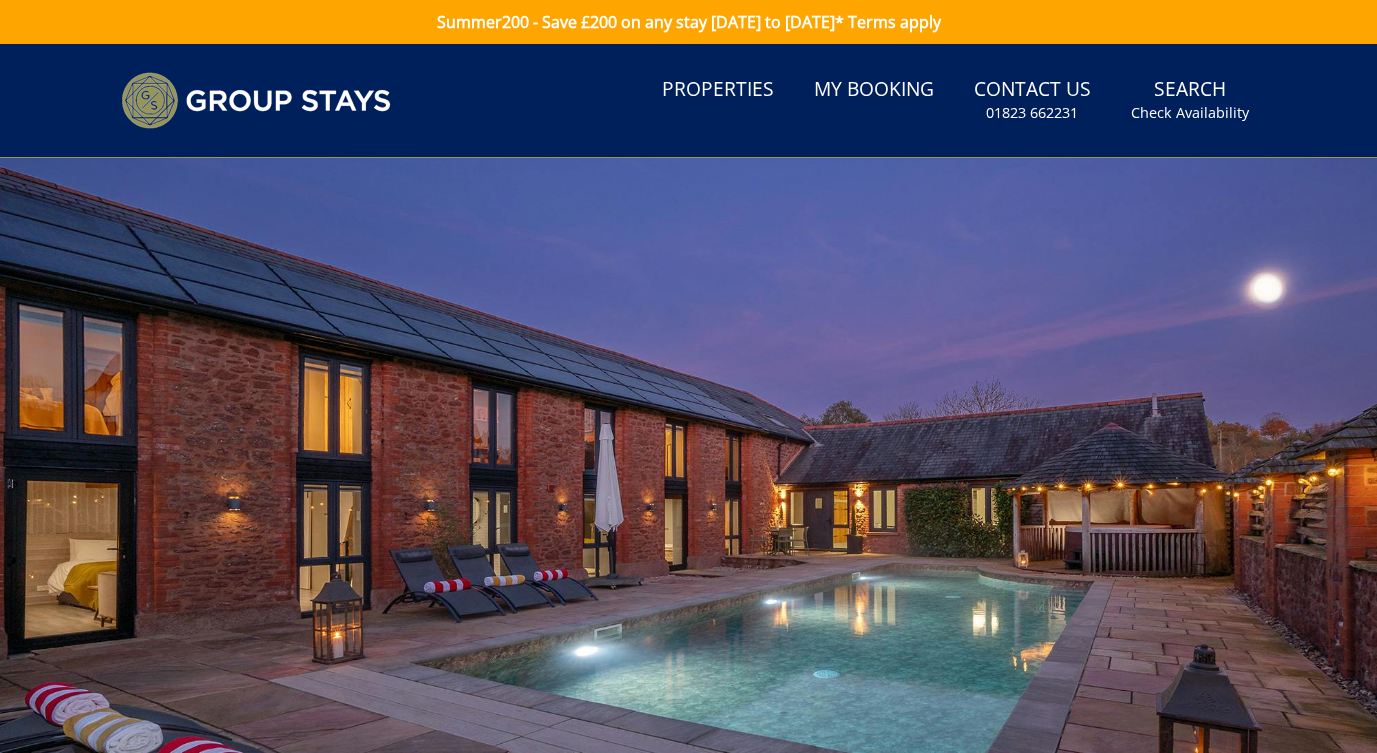 scroll, scrollTop: 0, scrollLeft: 0, axis: both 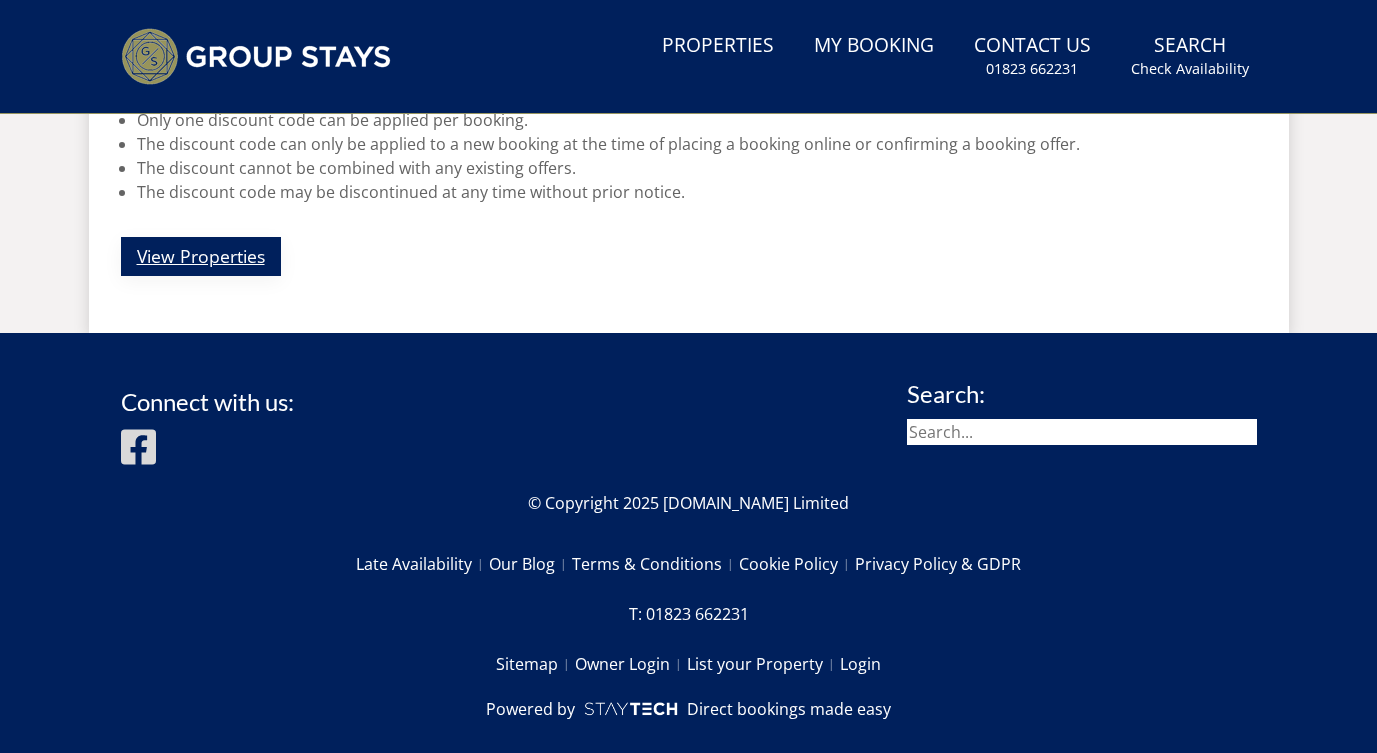 click on "View Properties" at bounding box center [201, 256] 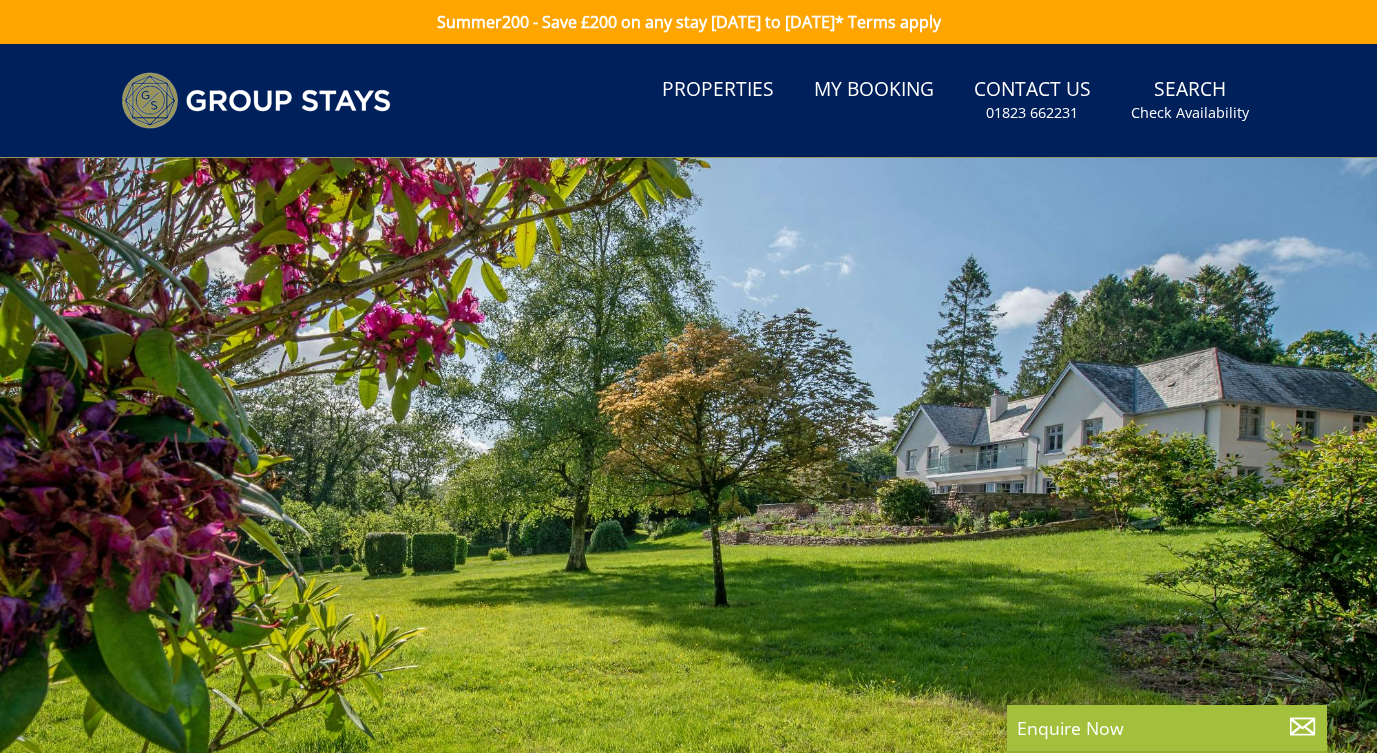 select 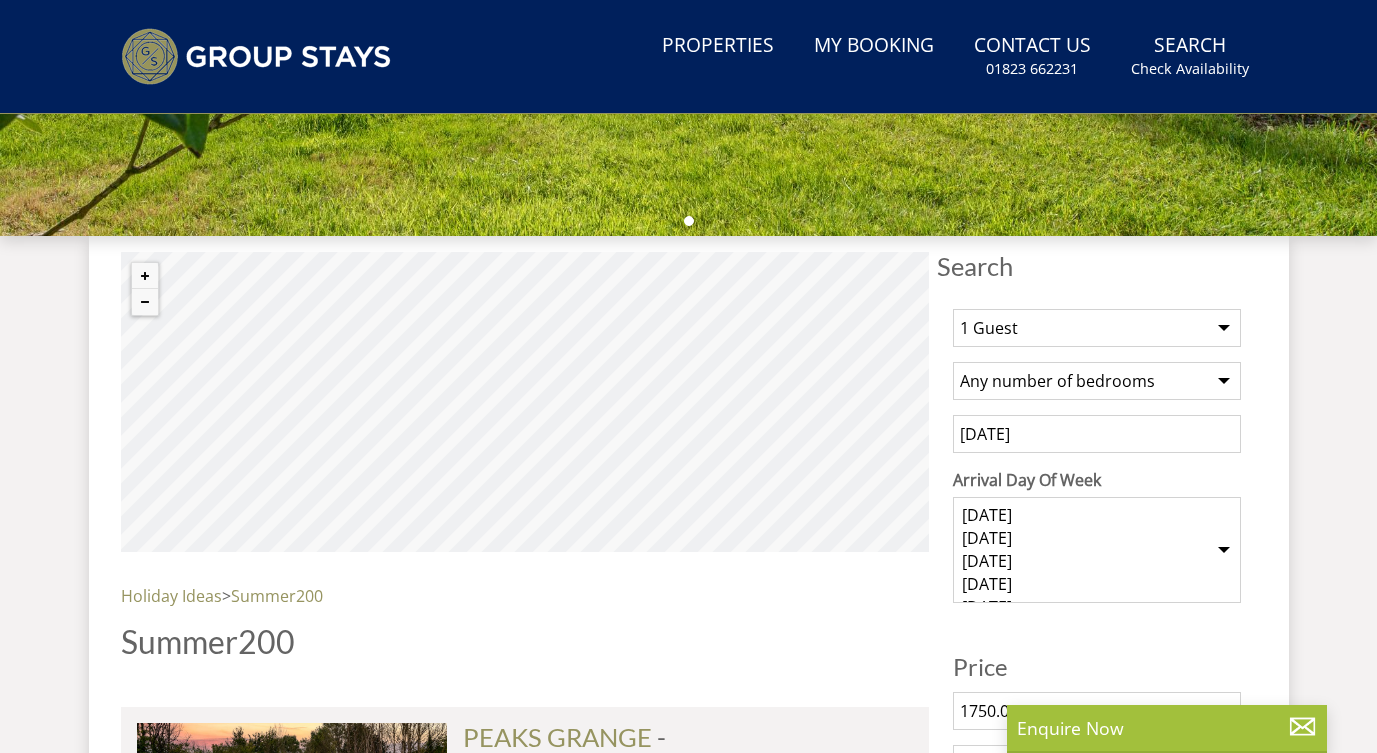 scroll, scrollTop: 621, scrollLeft: 0, axis: vertical 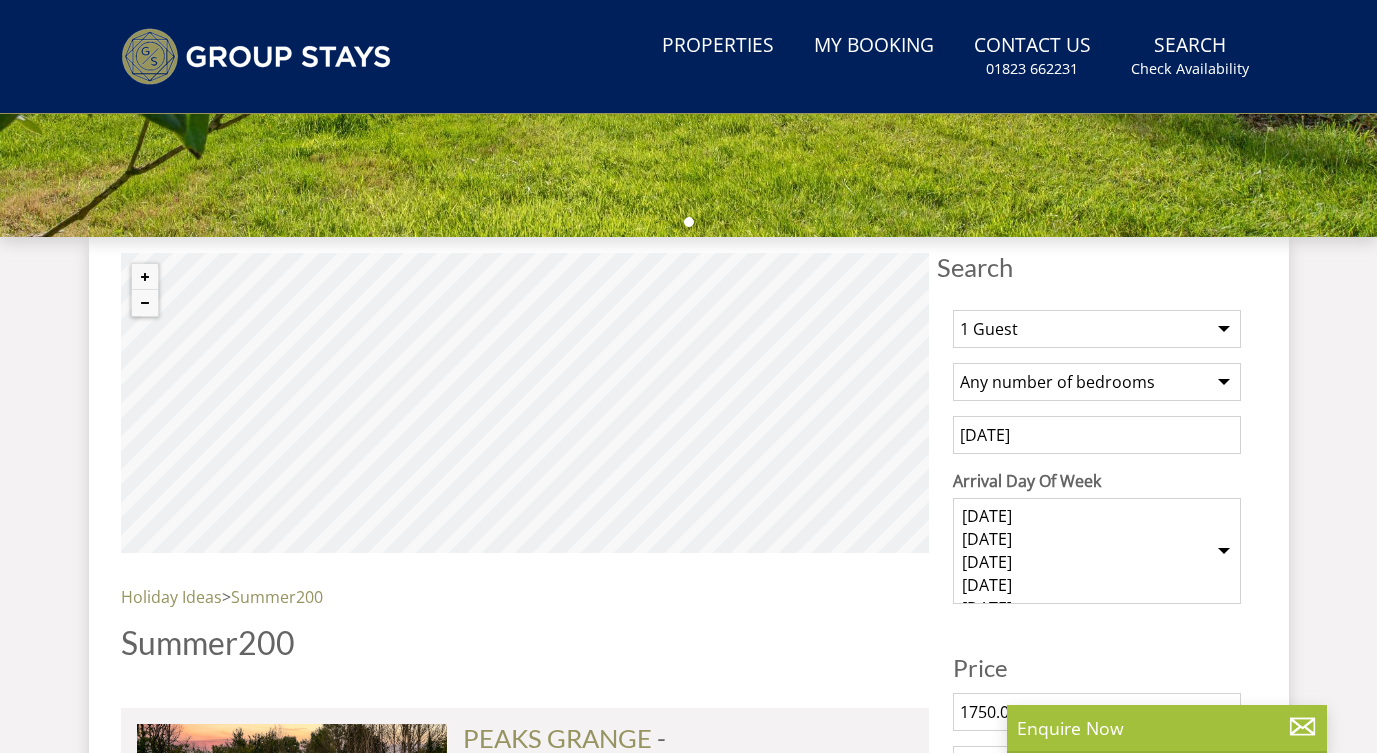 select on "19" 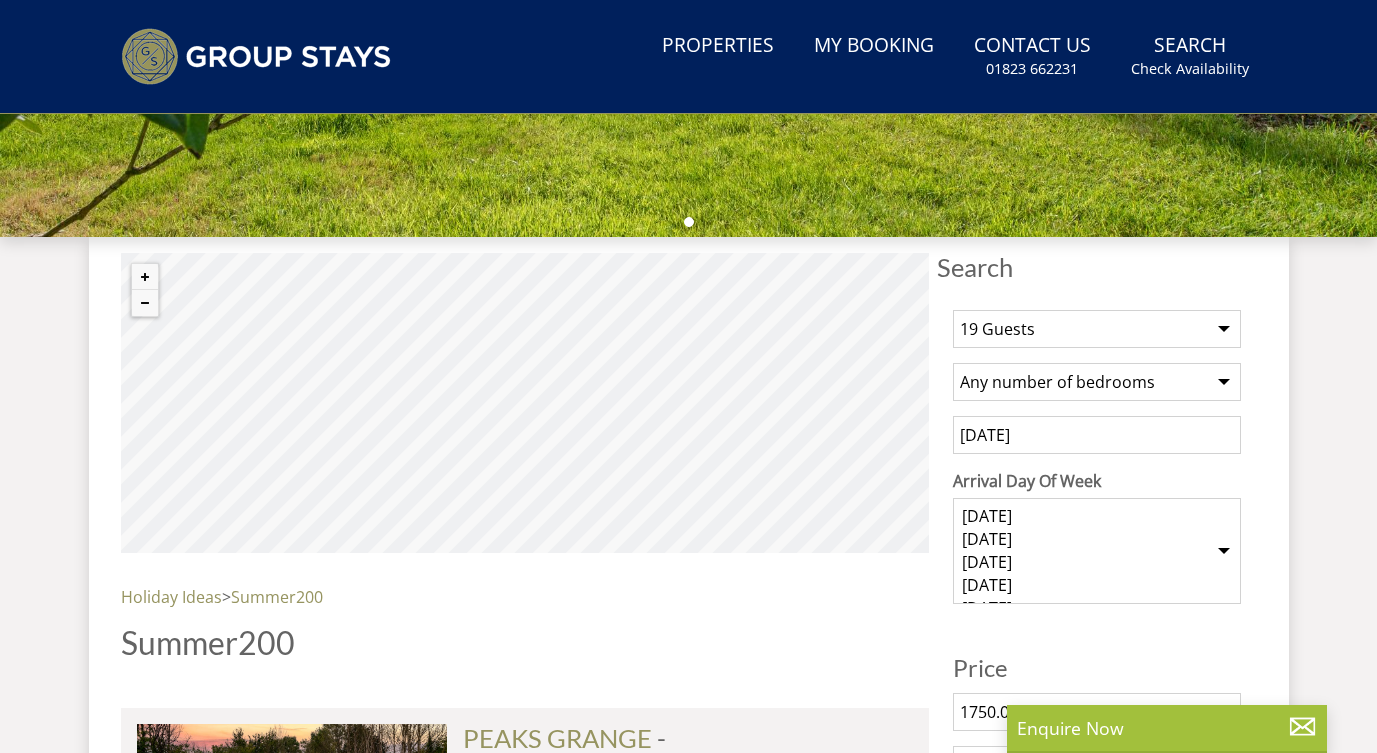 click on "14 June 2025" at bounding box center [1097, 435] 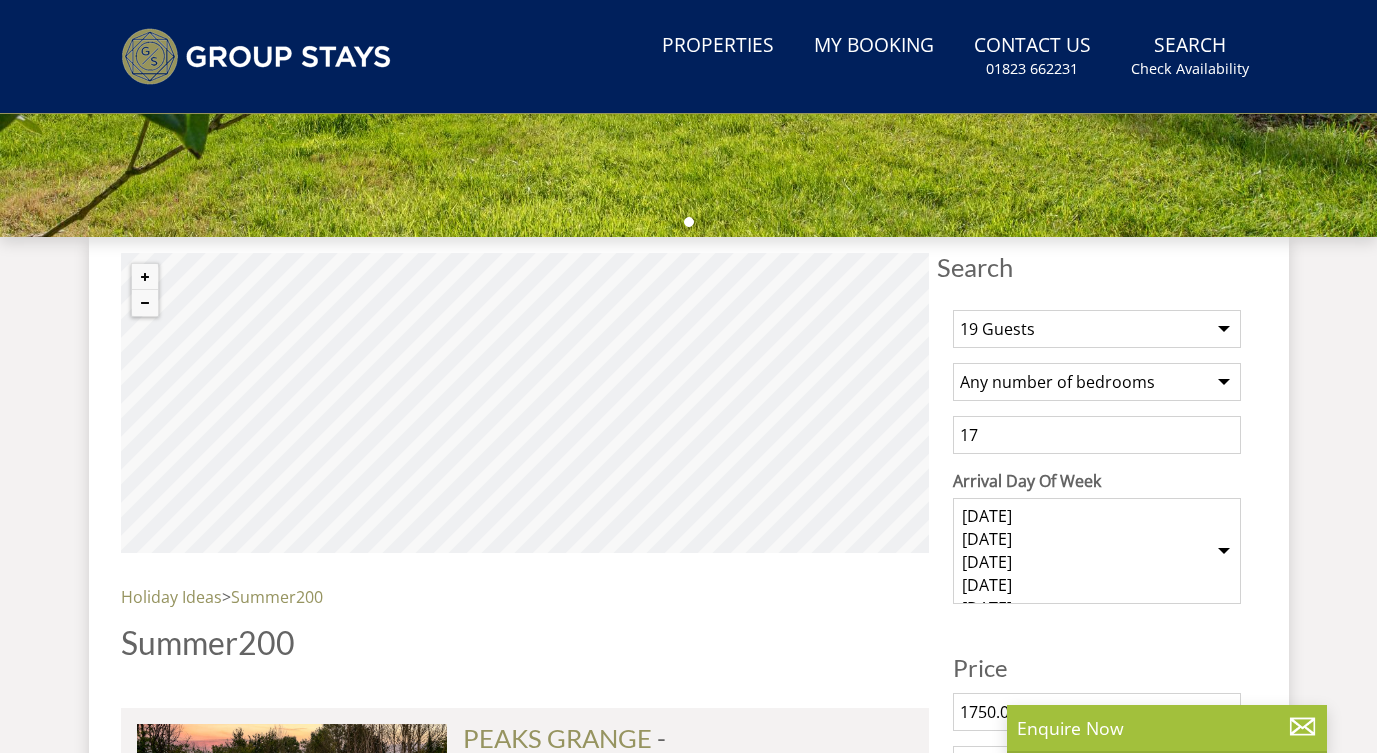 type on "1" 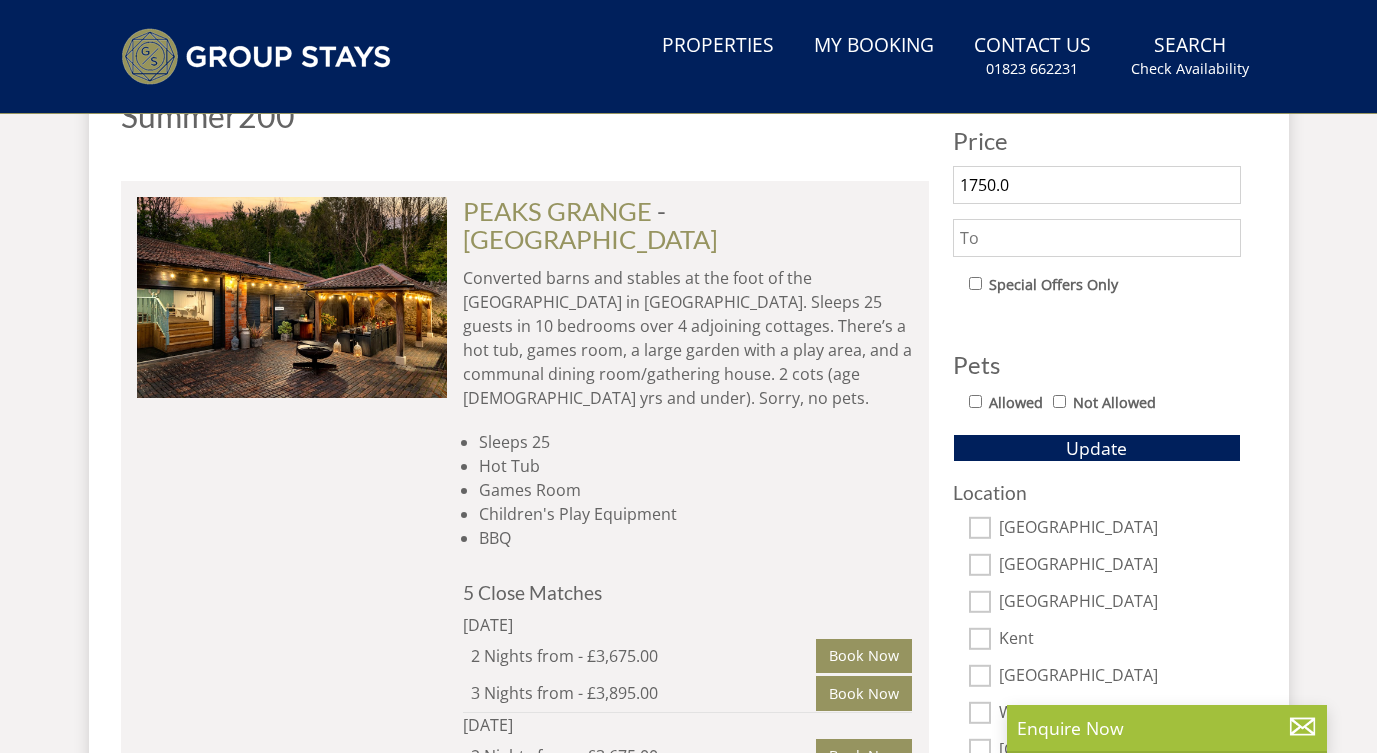 scroll, scrollTop: 1143, scrollLeft: 0, axis: vertical 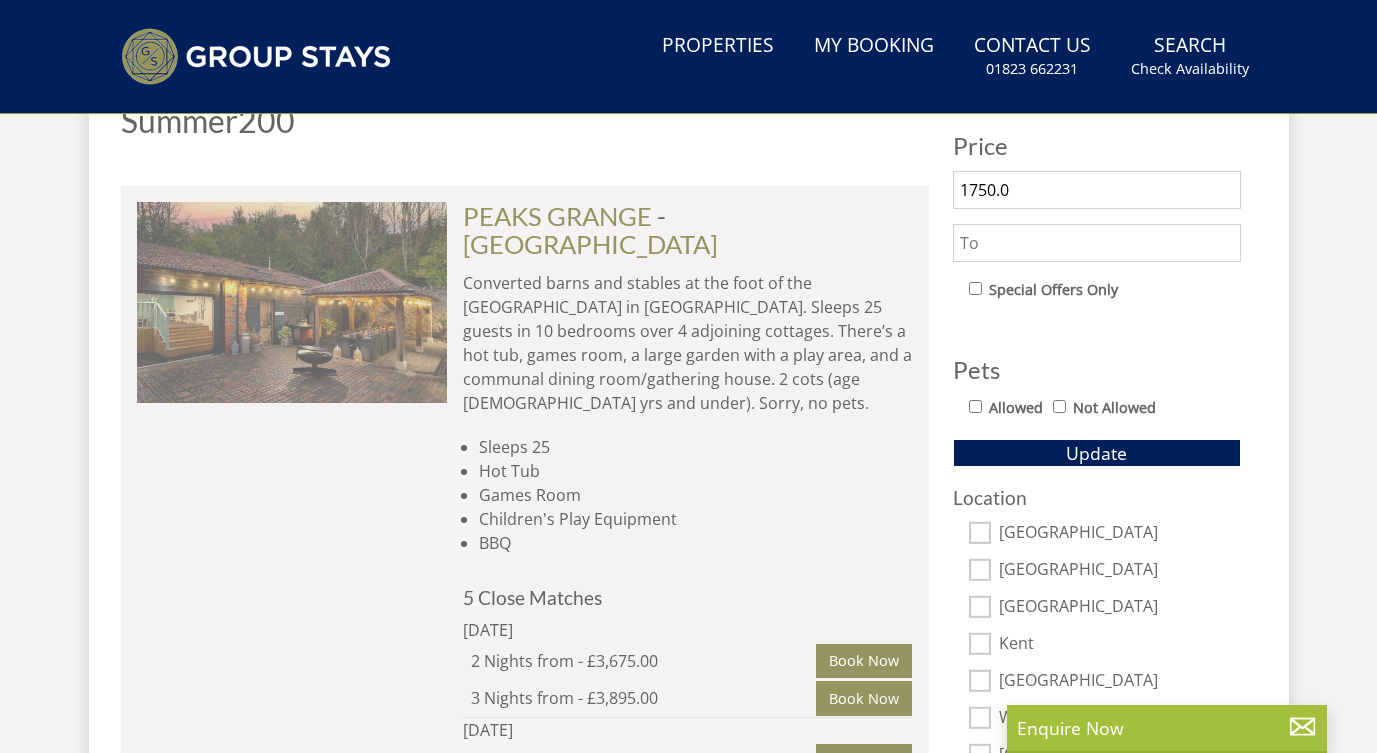 type 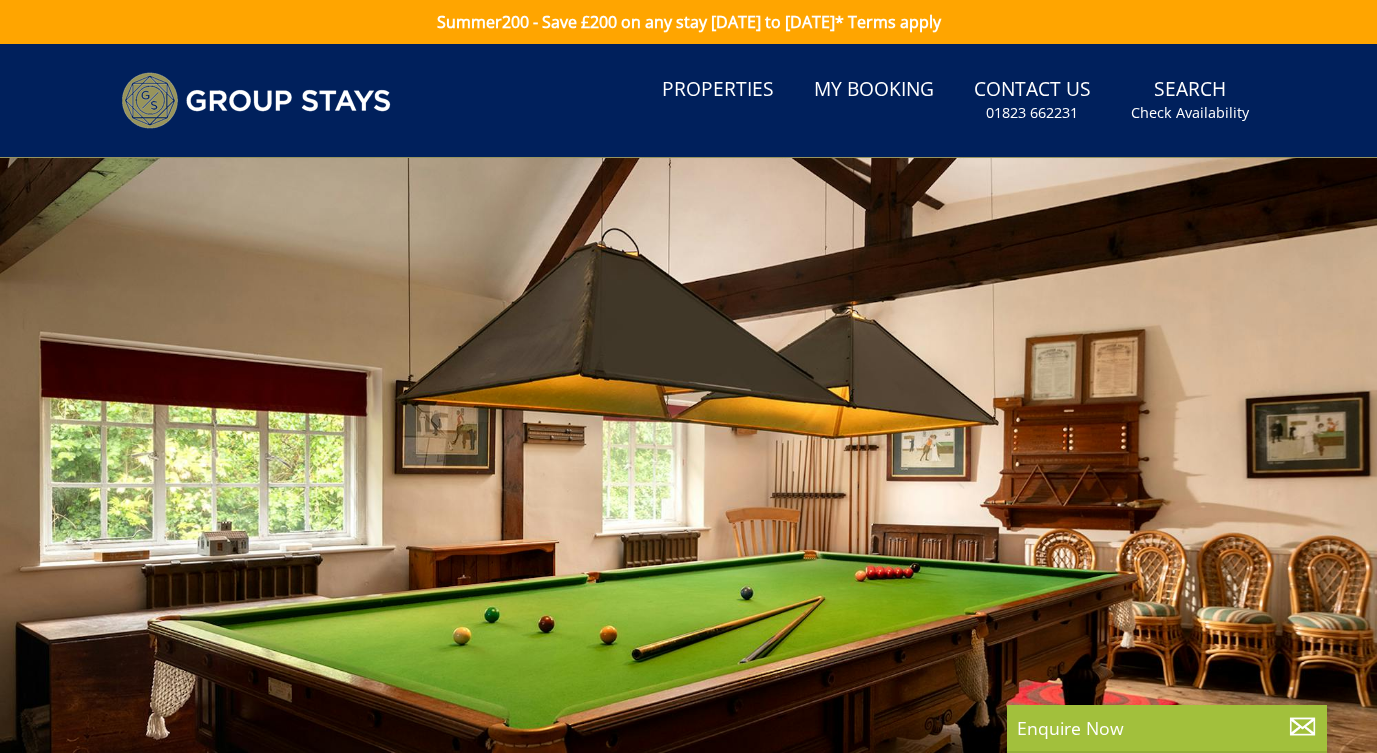 scroll, scrollTop: 0, scrollLeft: 0, axis: both 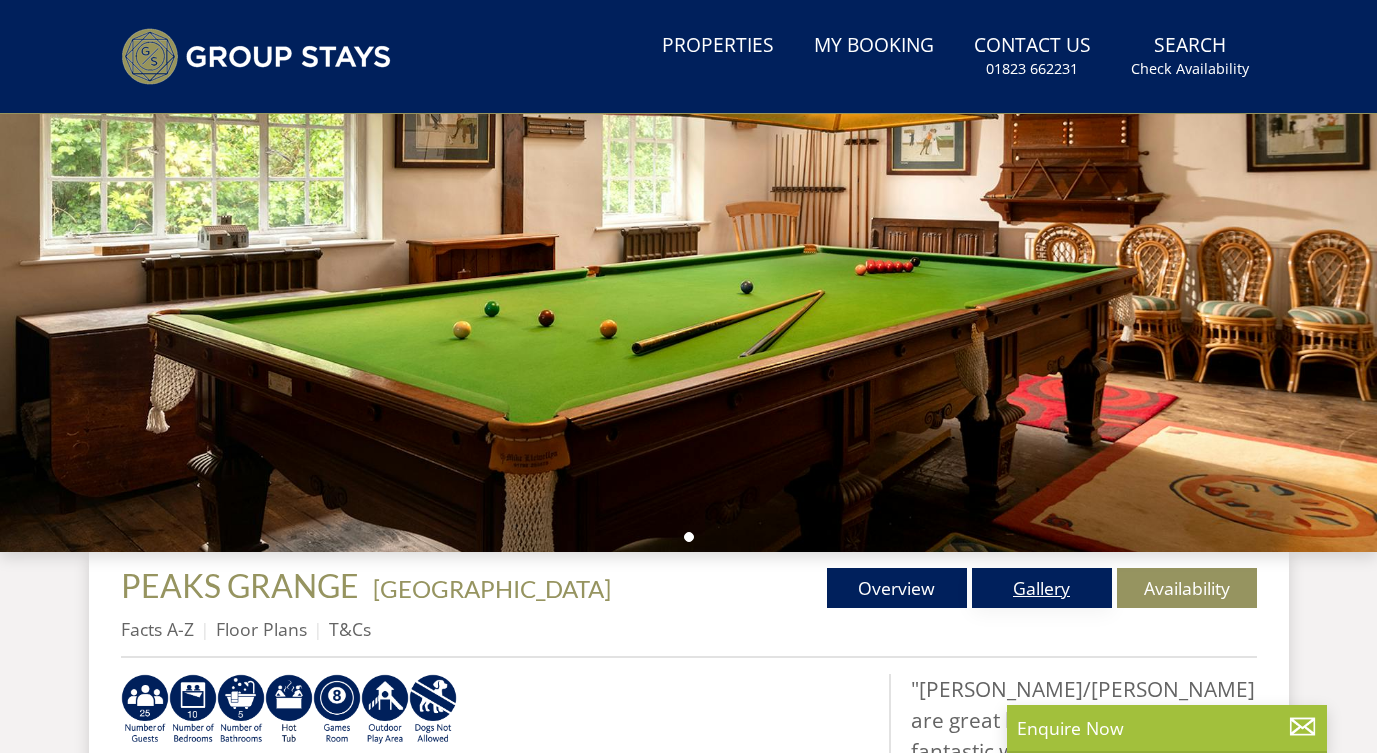 click on "Gallery" at bounding box center [1042, 588] 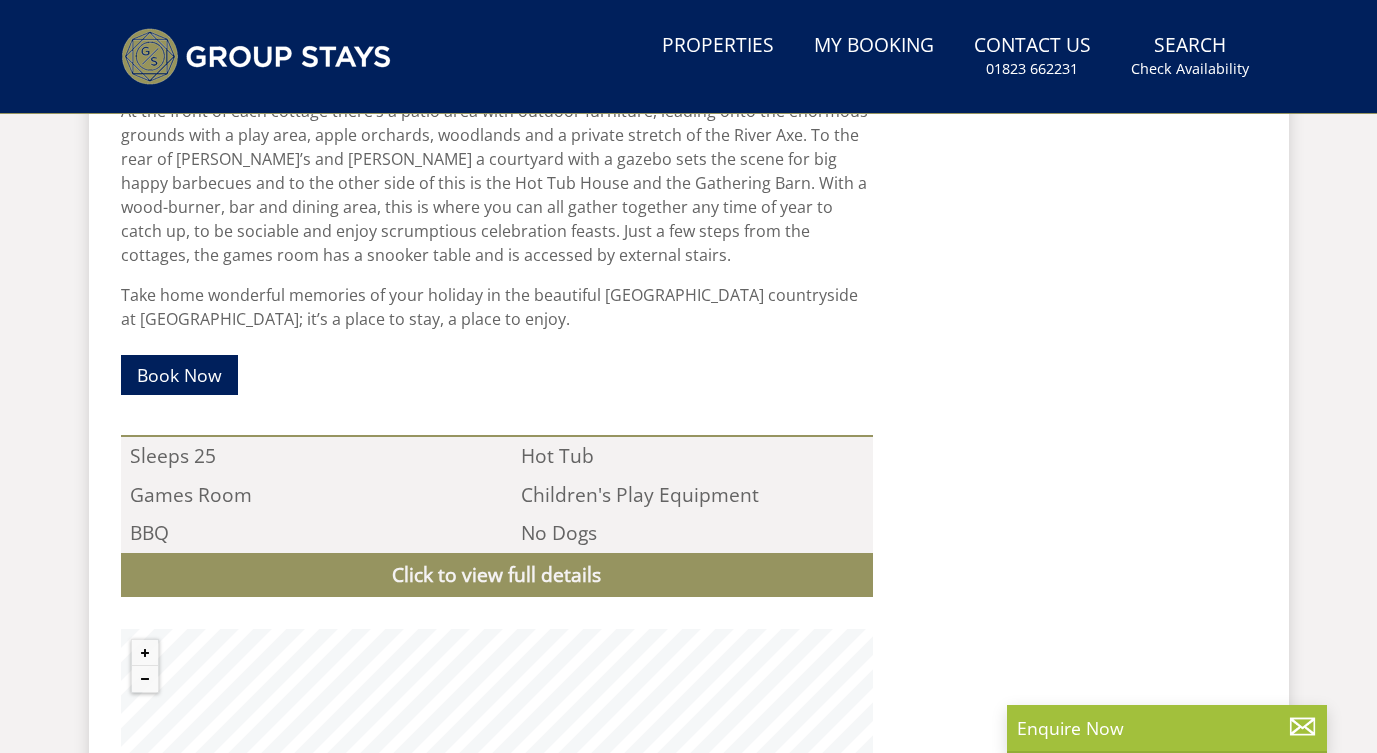 scroll, scrollTop: 1666, scrollLeft: 0, axis: vertical 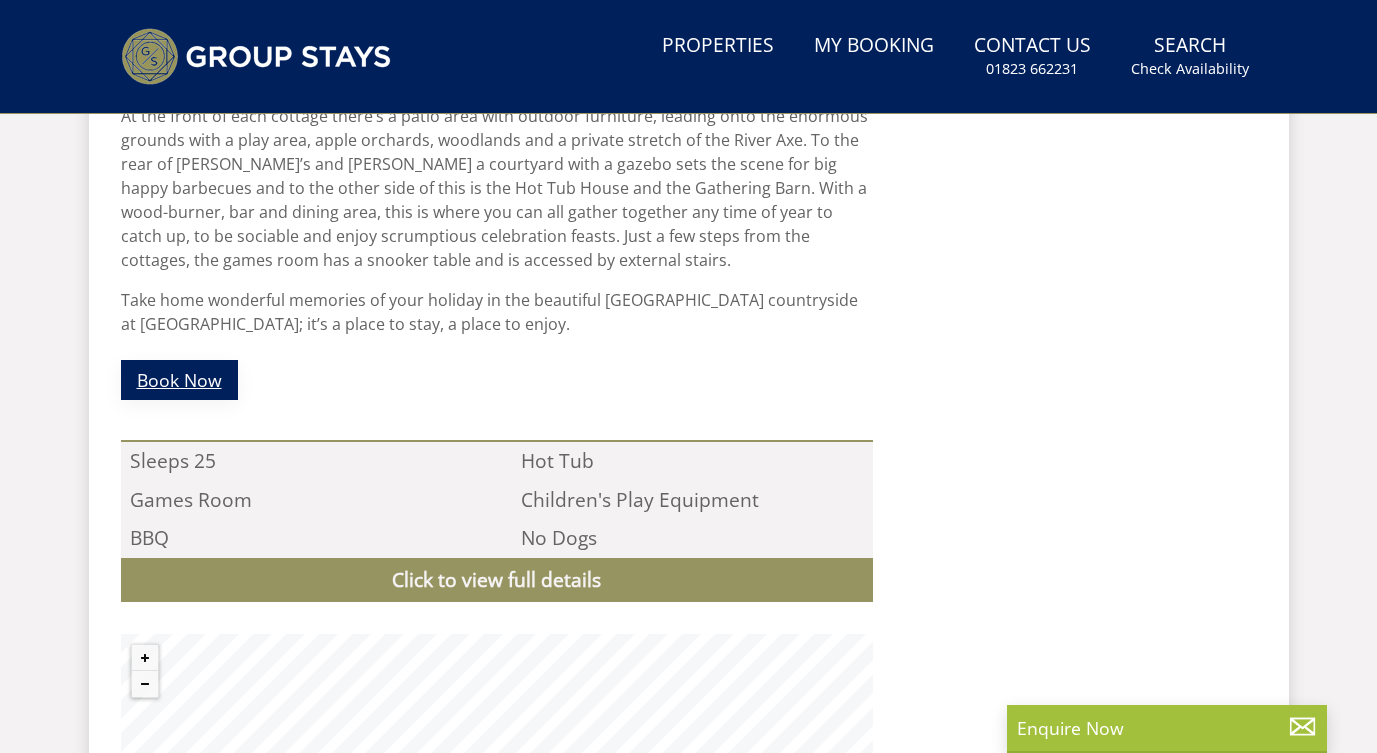 click on "Book Now" at bounding box center [179, 379] 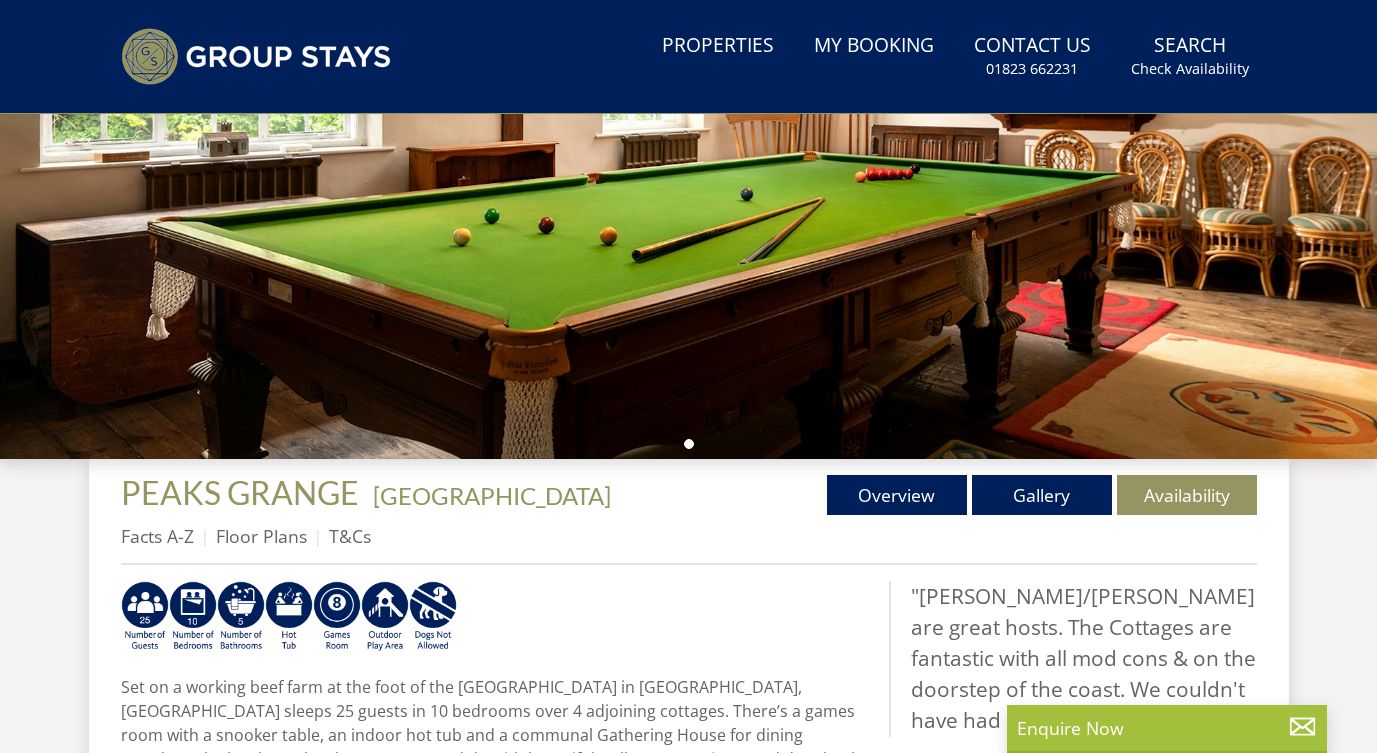 scroll, scrollTop: 389, scrollLeft: 0, axis: vertical 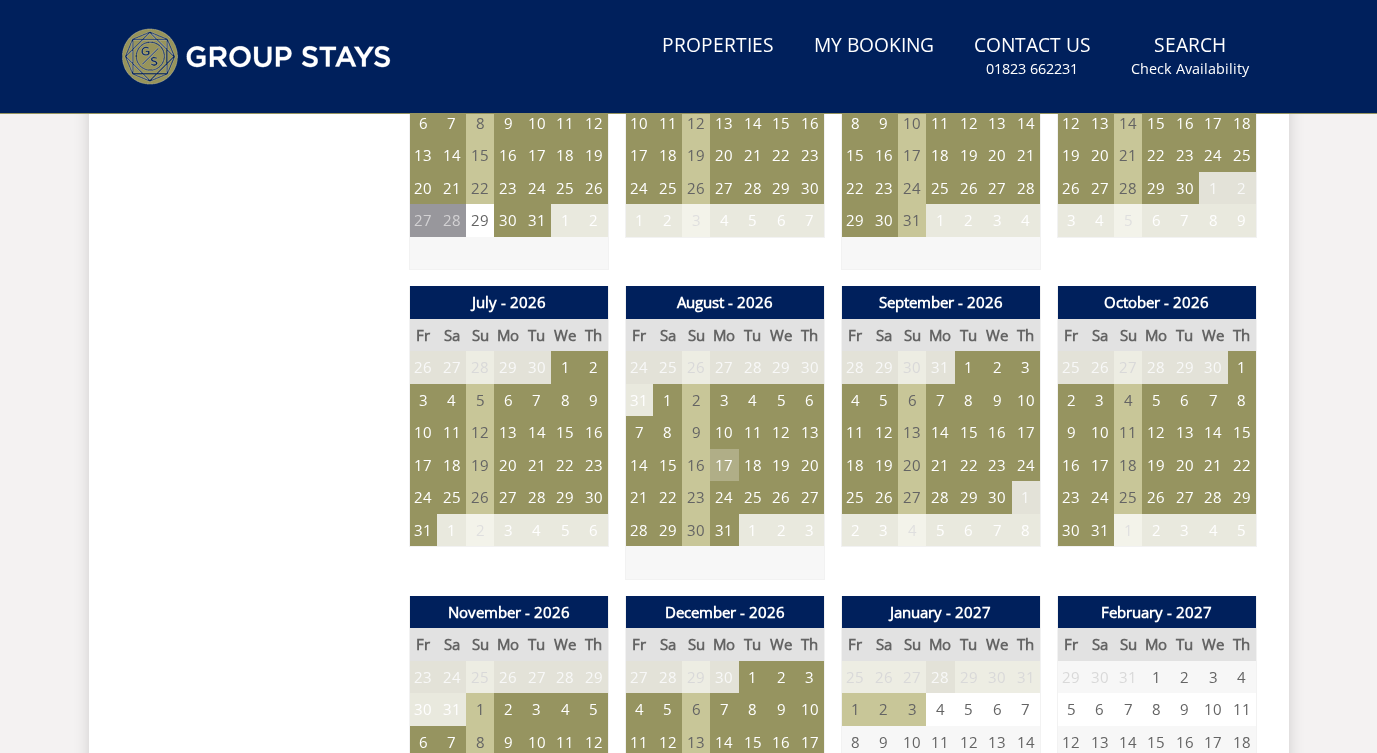 click on "17" at bounding box center [724, 465] 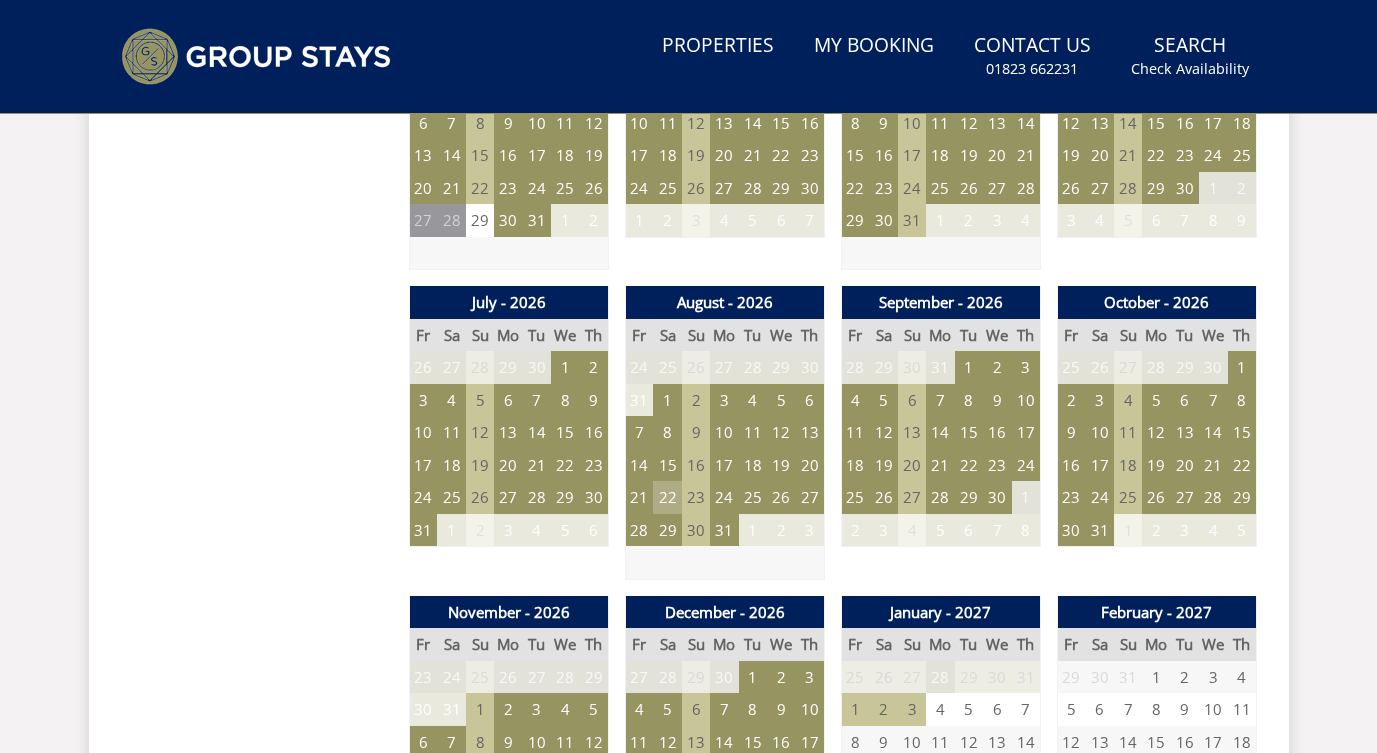 click on "22" at bounding box center (667, 497) 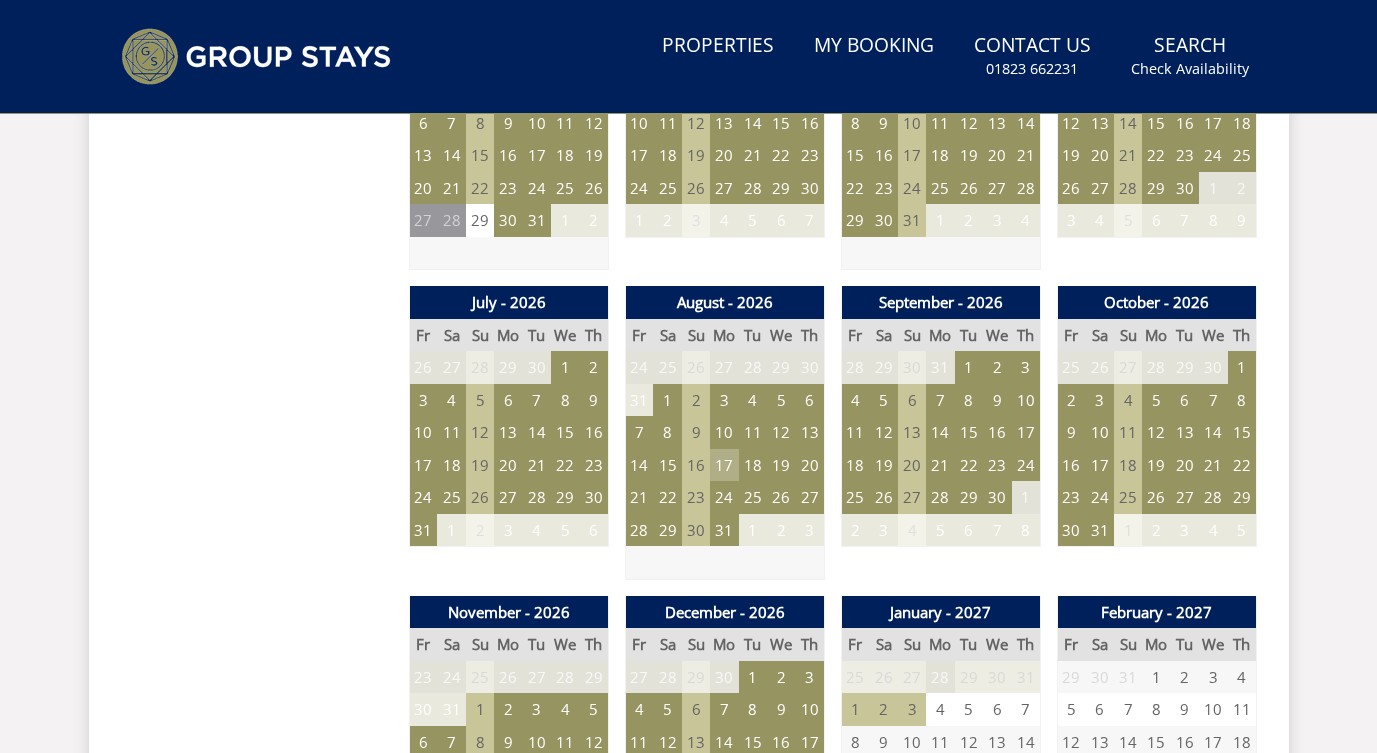 click on "17" at bounding box center [724, 465] 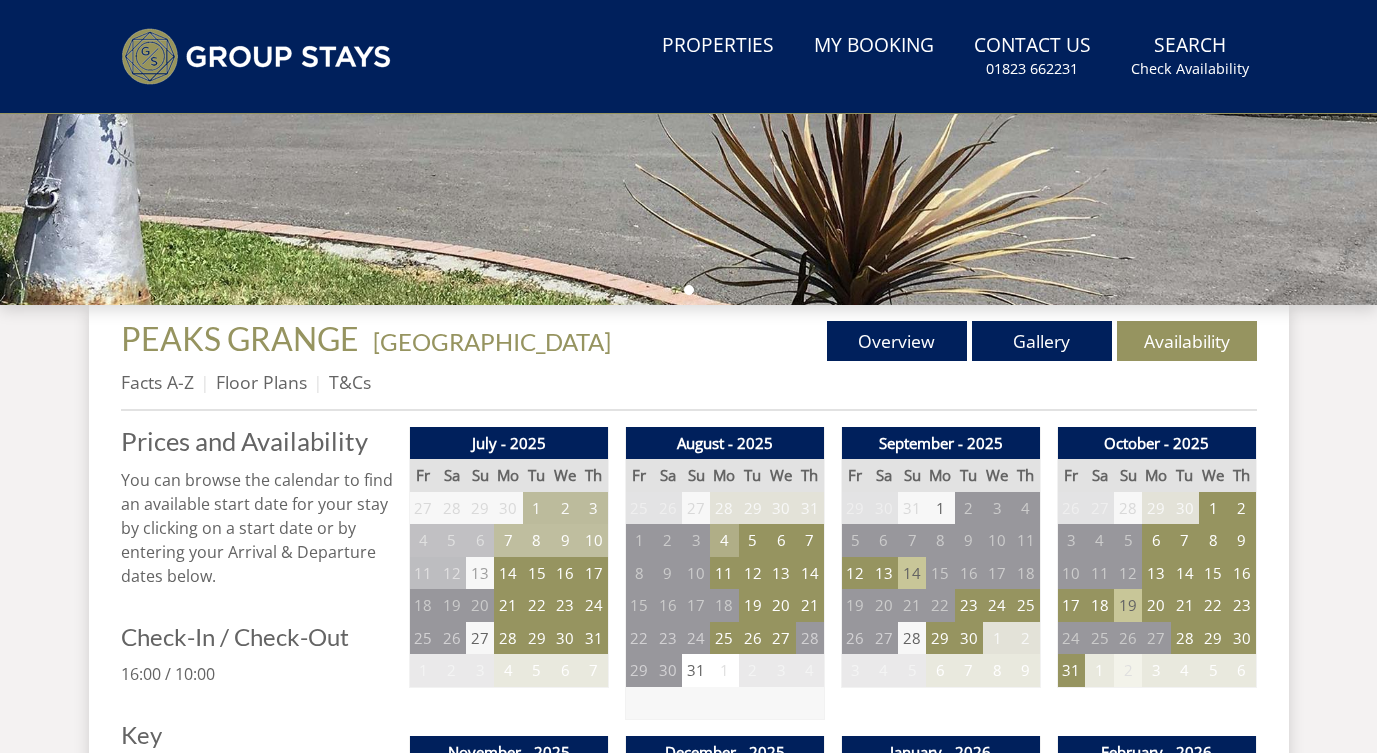 scroll, scrollTop: 549, scrollLeft: 0, axis: vertical 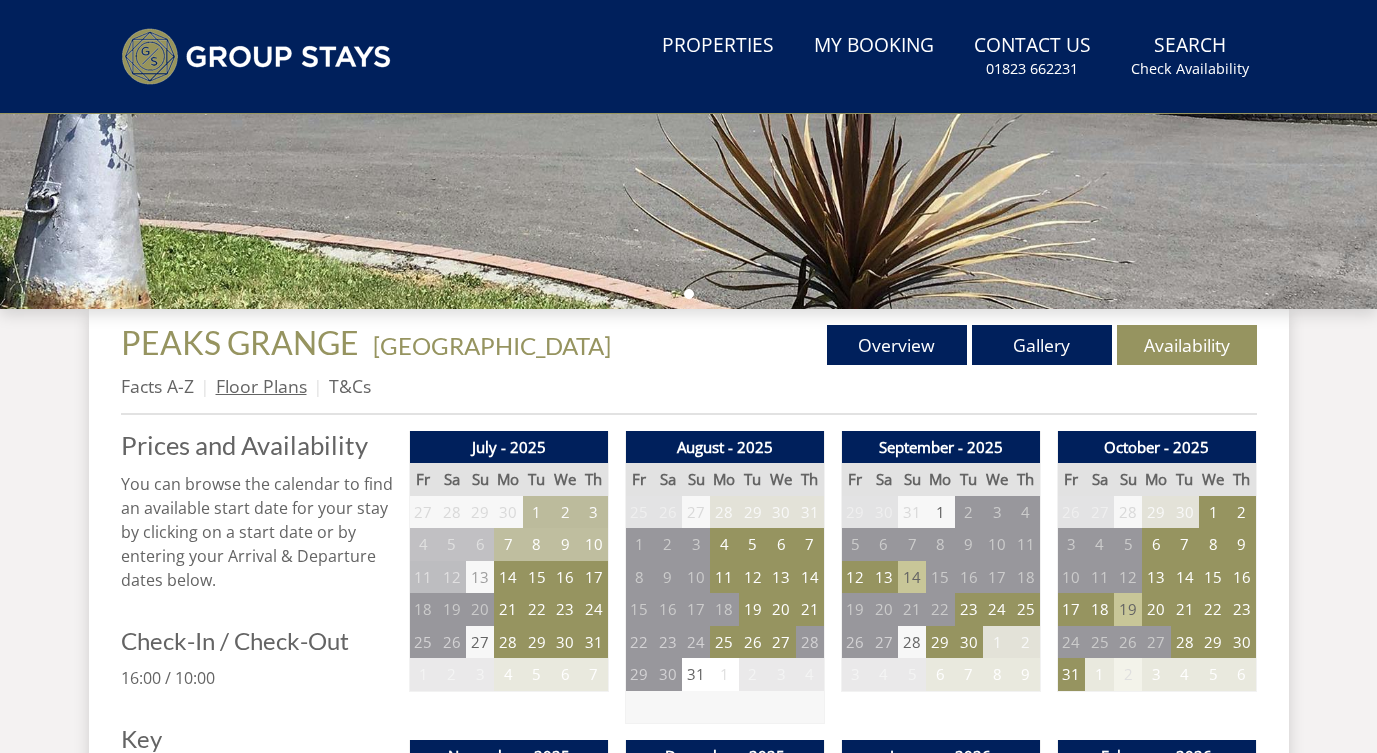 click on "Floor Plans" at bounding box center [261, 386] 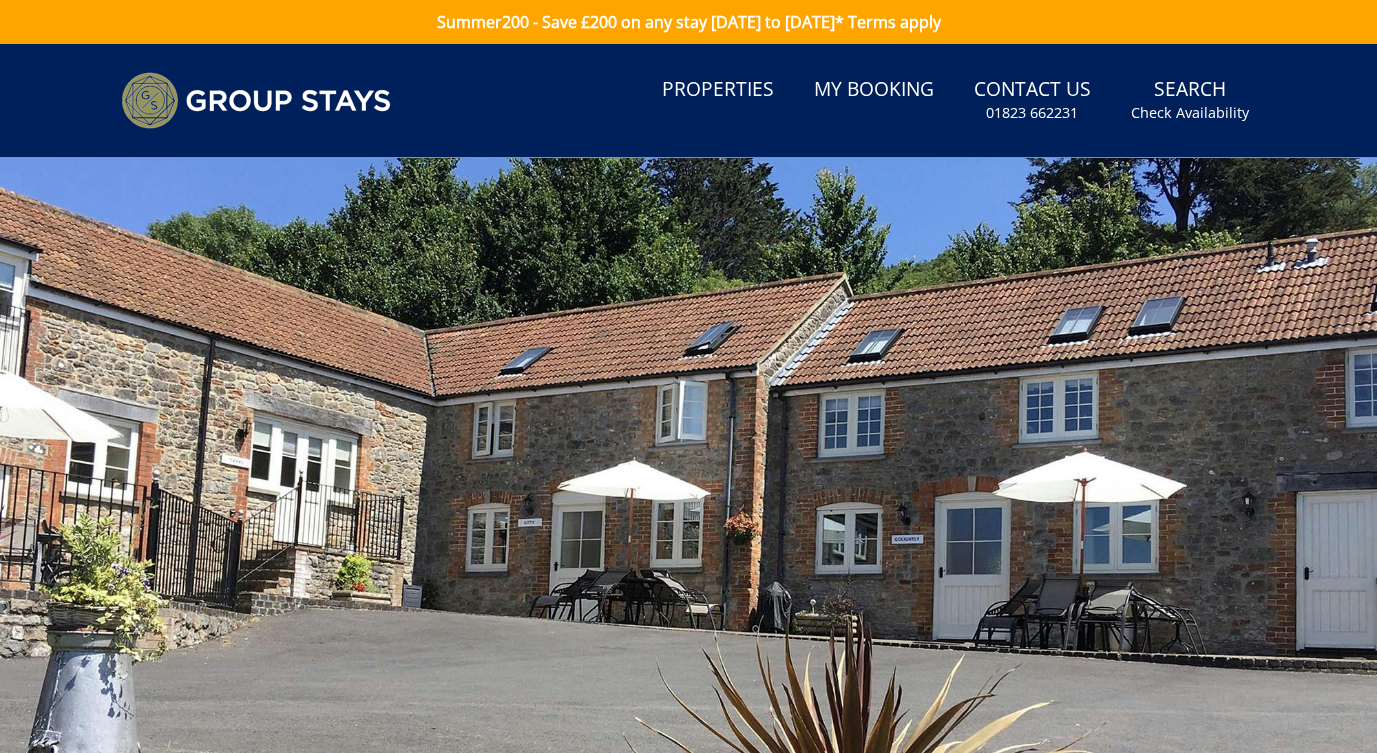 scroll, scrollTop: 0, scrollLeft: 0, axis: both 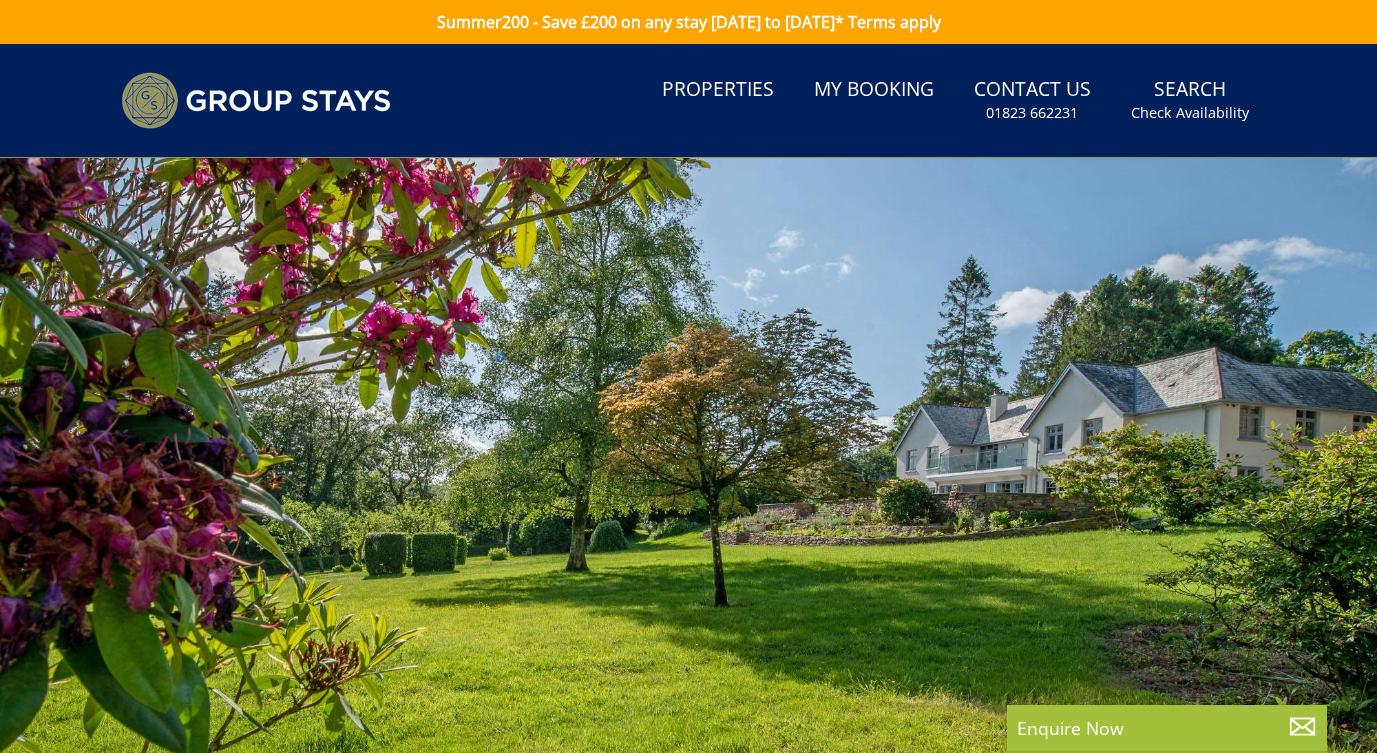 select 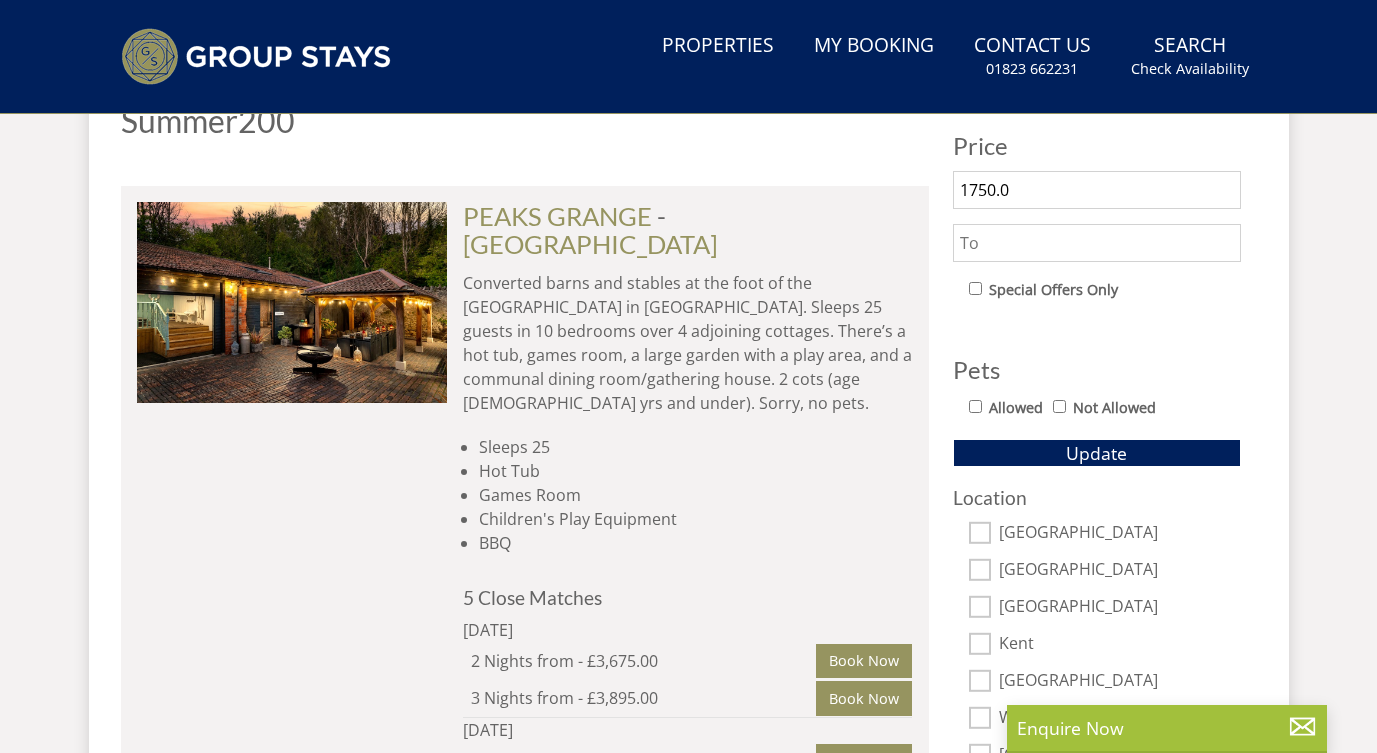 scroll, scrollTop: 0, scrollLeft: 0, axis: both 